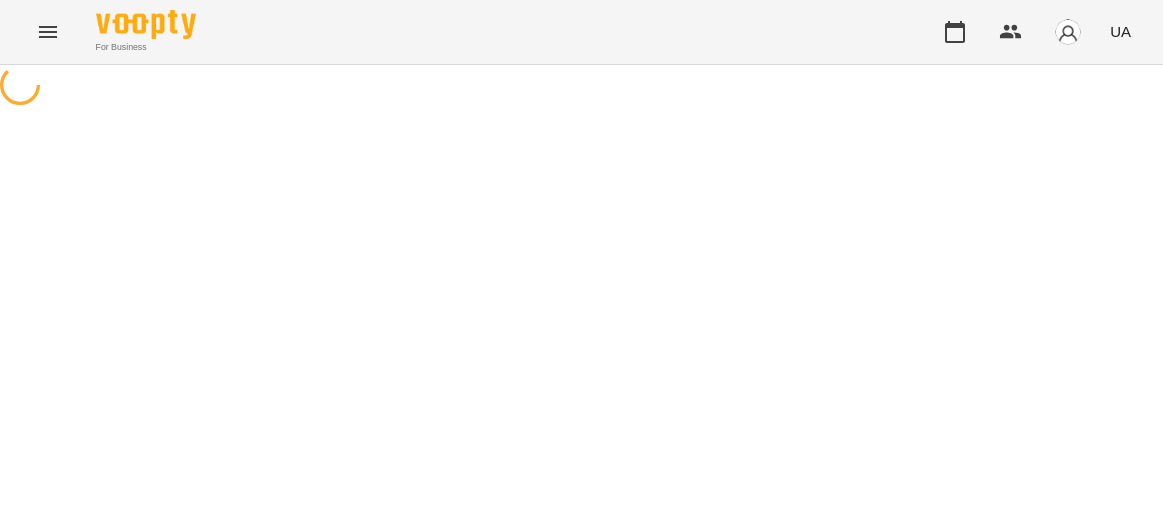 scroll, scrollTop: 0, scrollLeft: 0, axis: both 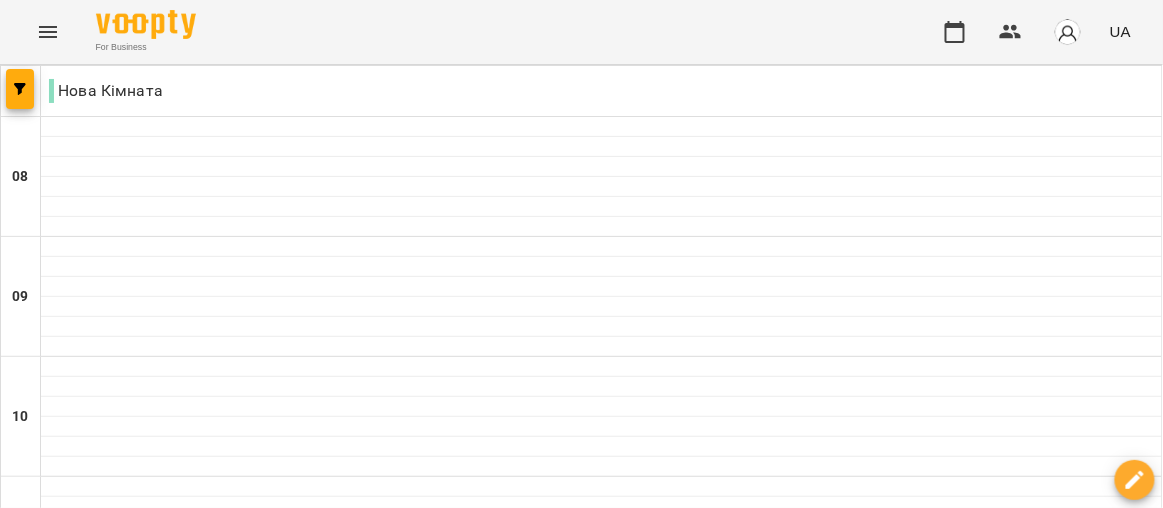click on "ср" at bounding box center (520, 1943) 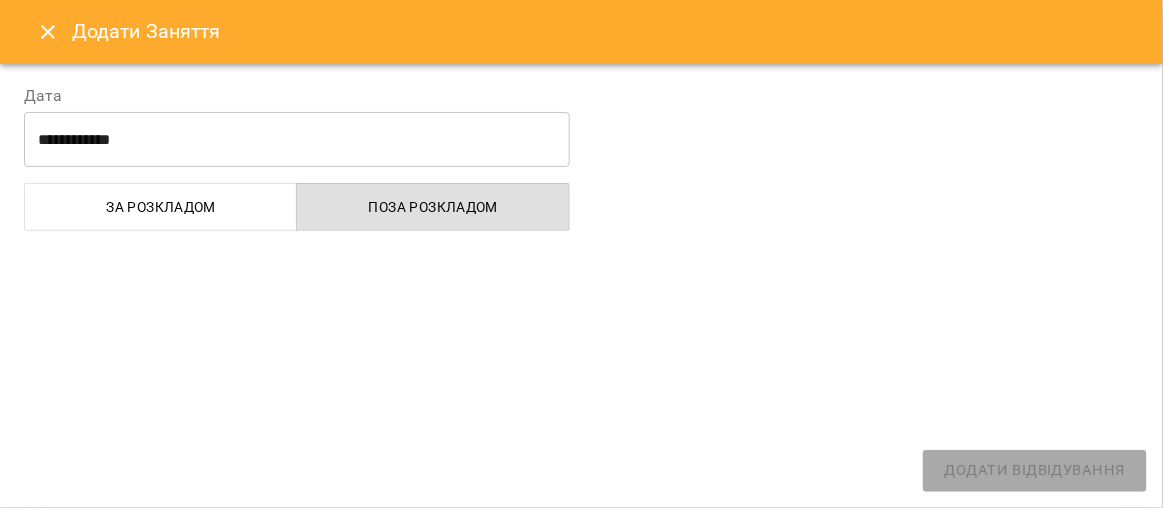 select on "**********" 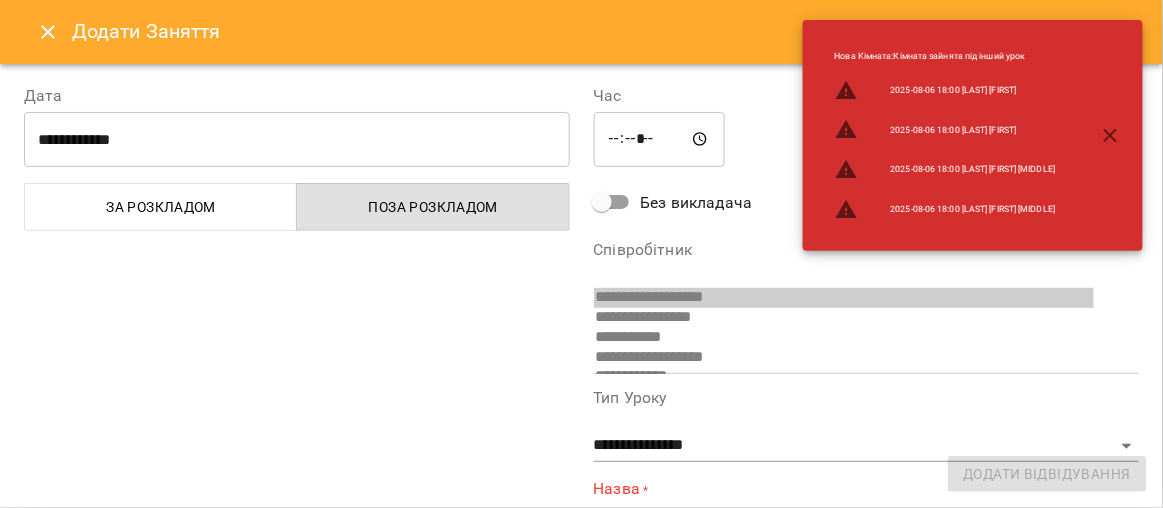 scroll, scrollTop: 270, scrollLeft: 0, axis: vertical 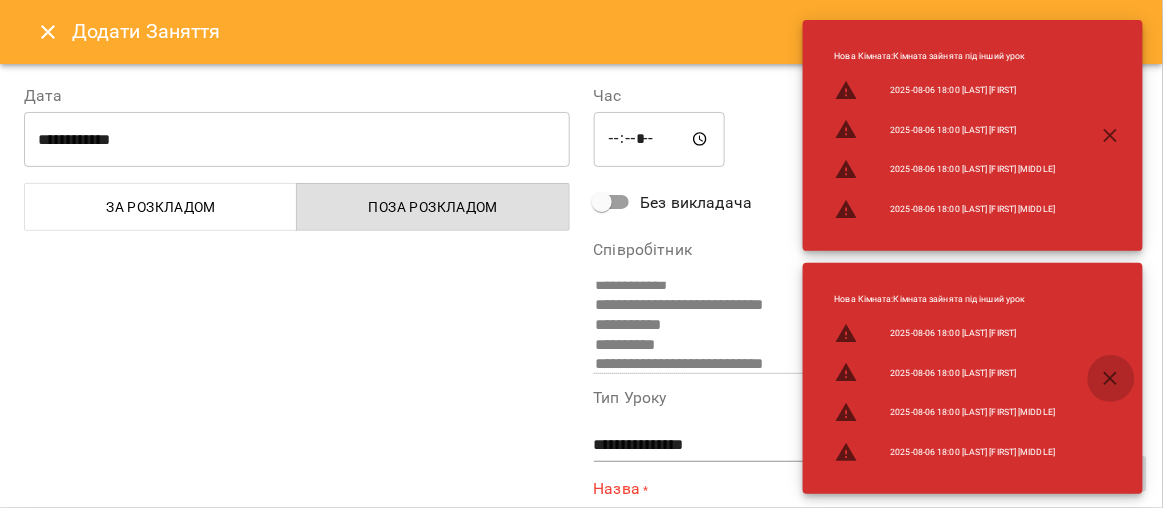 click 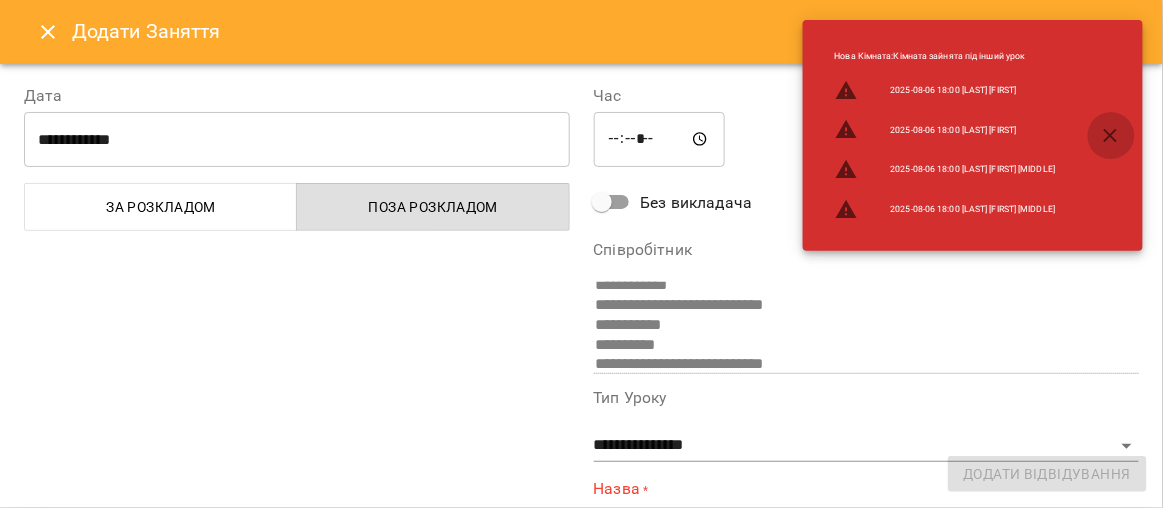 click 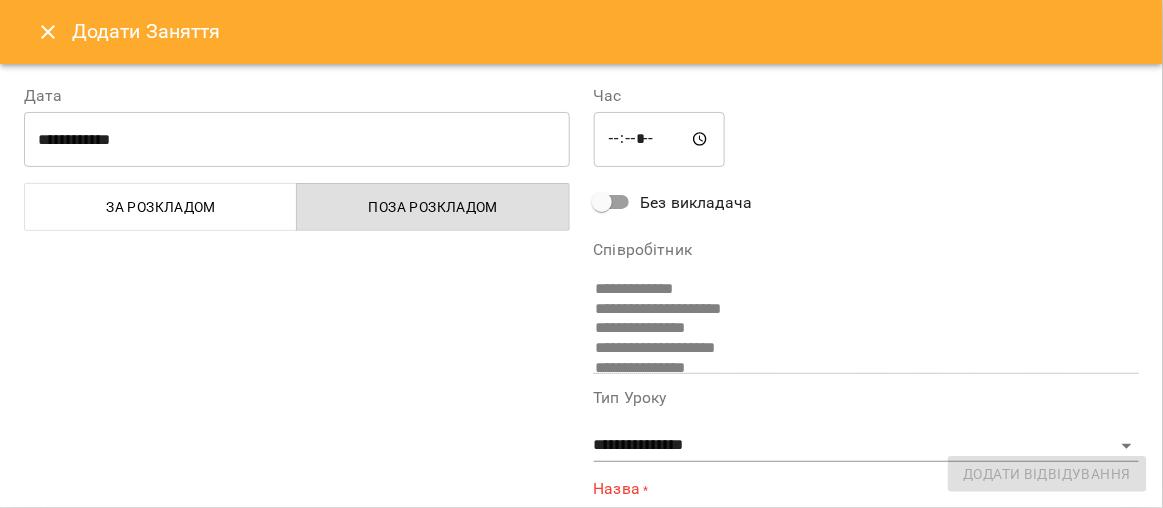 scroll, scrollTop: 565, scrollLeft: 0, axis: vertical 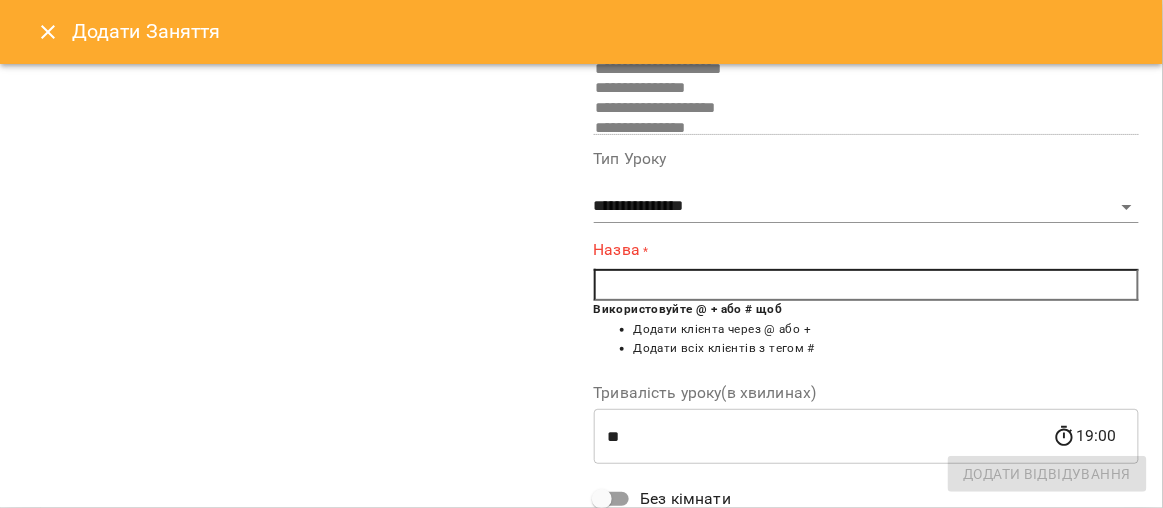 click at bounding box center [867, 285] 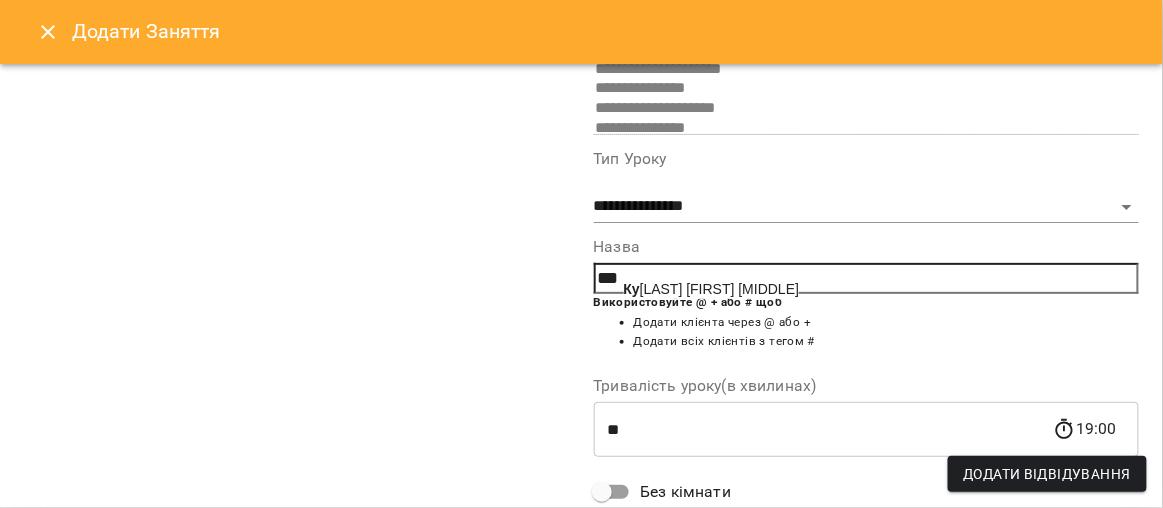 click on "[LAST] [FIRST] [MIDDLE]" at bounding box center [712, 289] 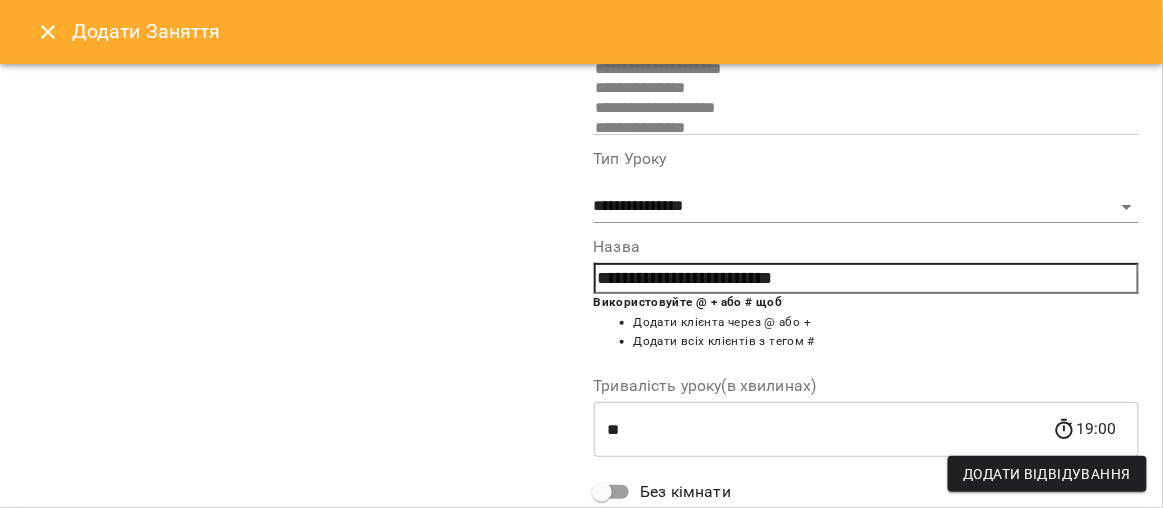 scroll, scrollTop: 444, scrollLeft: 0, axis: vertical 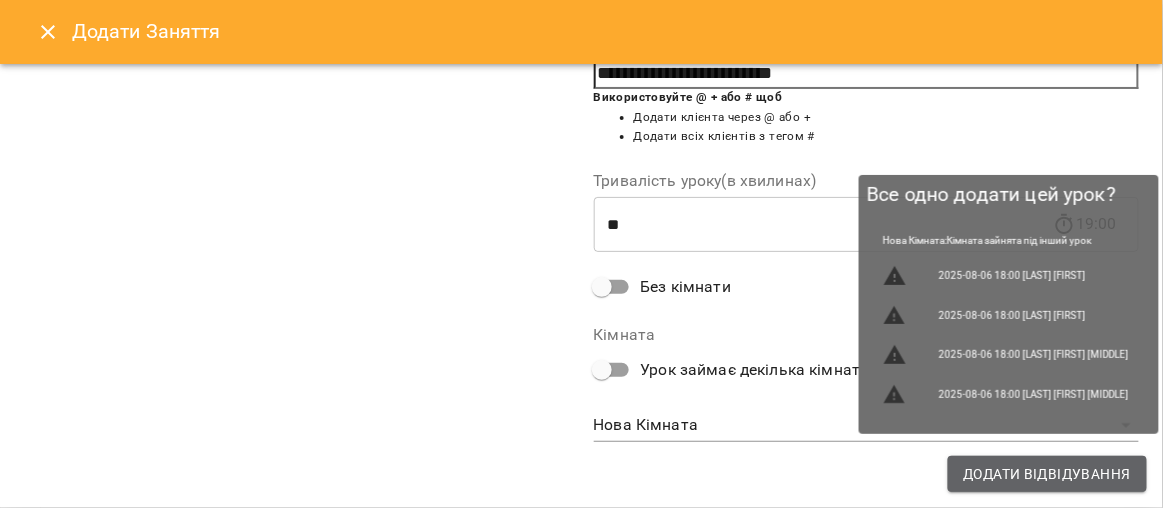 click on "Додати Відвідування" at bounding box center (1047, 474) 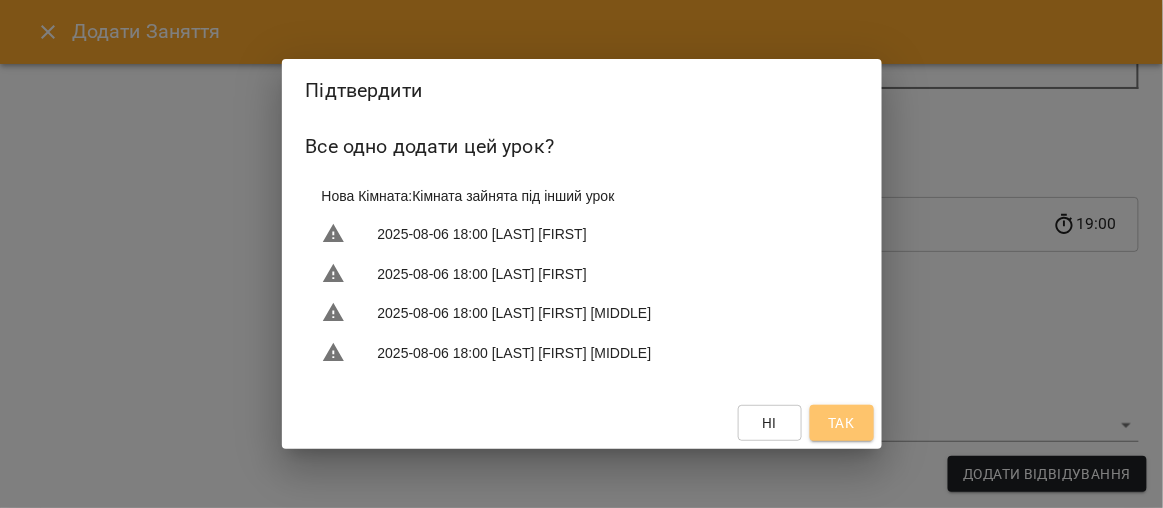 click on "Так" at bounding box center [842, 423] 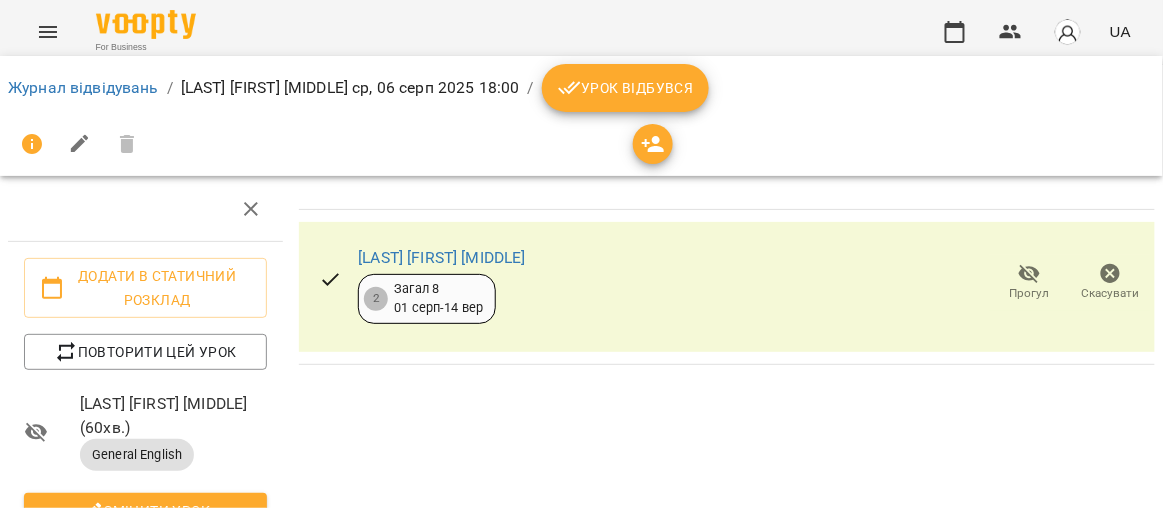 click on "Урок відбувся" at bounding box center (626, 88) 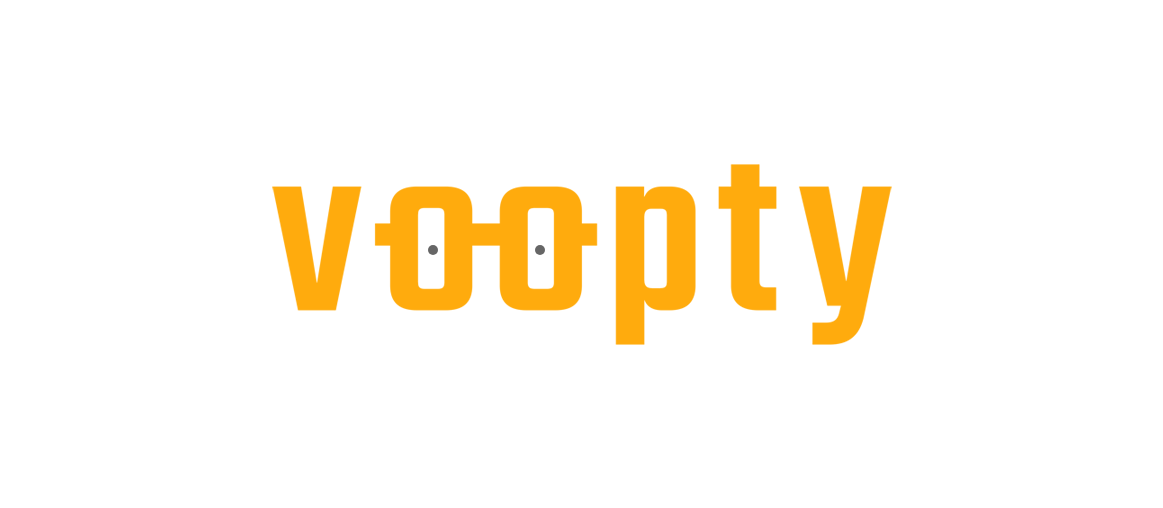 scroll, scrollTop: 0, scrollLeft: 0, axis: both 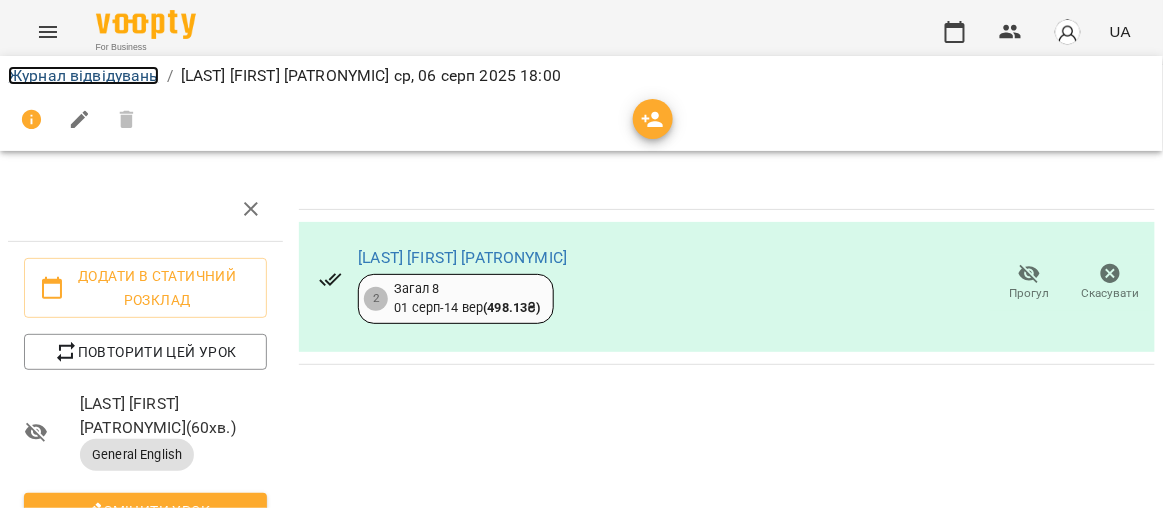 click on "Журнал відвідувань" at bounding box center (83, 75) 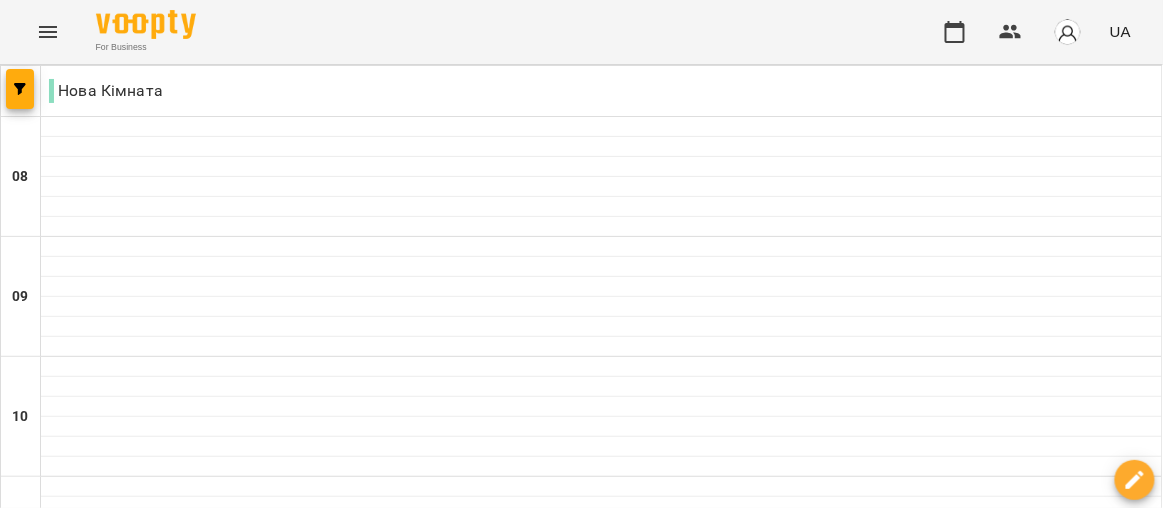 scroll, scrollTop: 0, scrollLeft: 0, axis: both 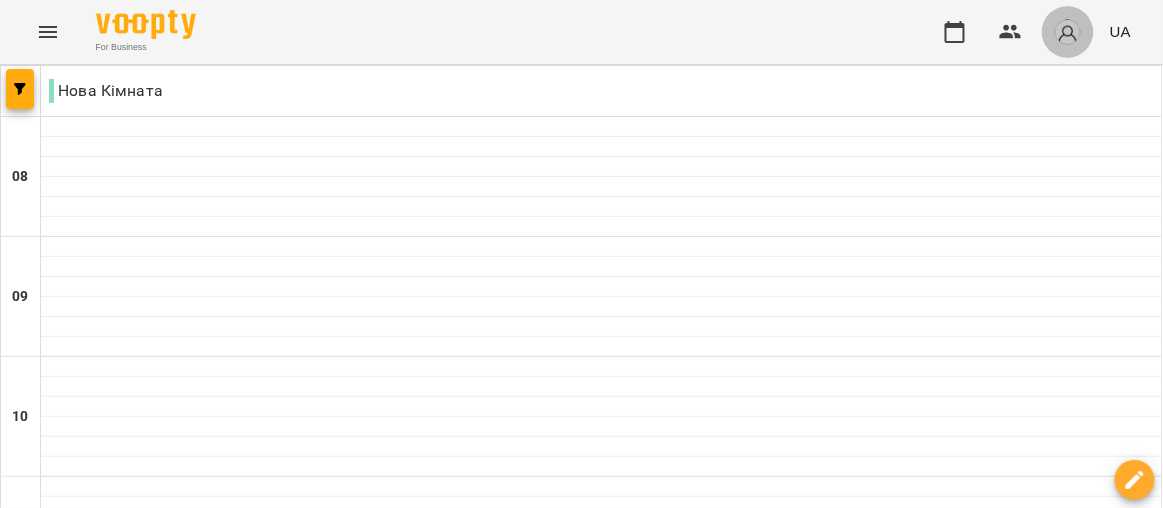 click at bounding box center [1068, 32] 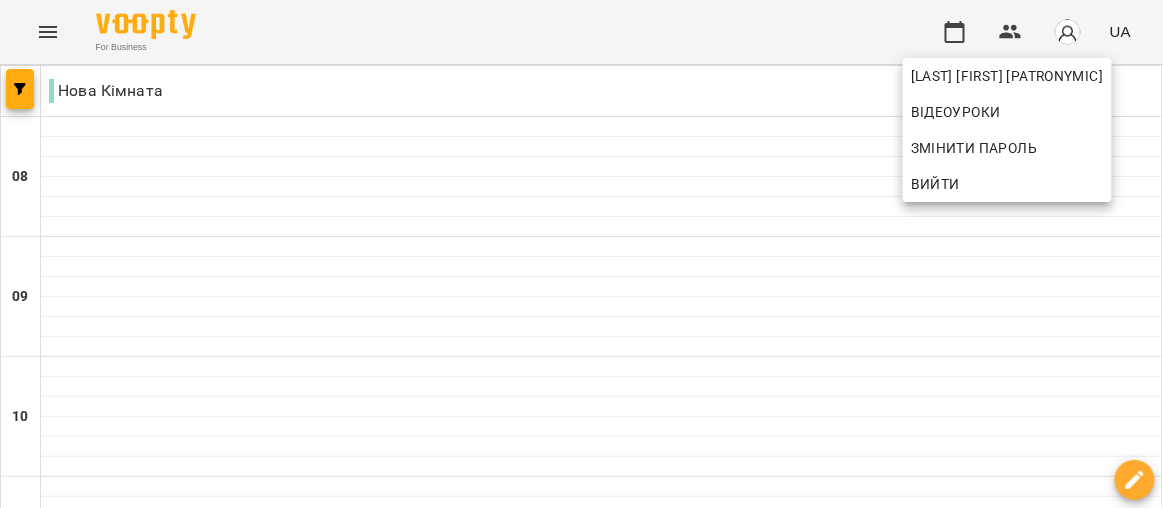 click at bounding box center [581, 254] 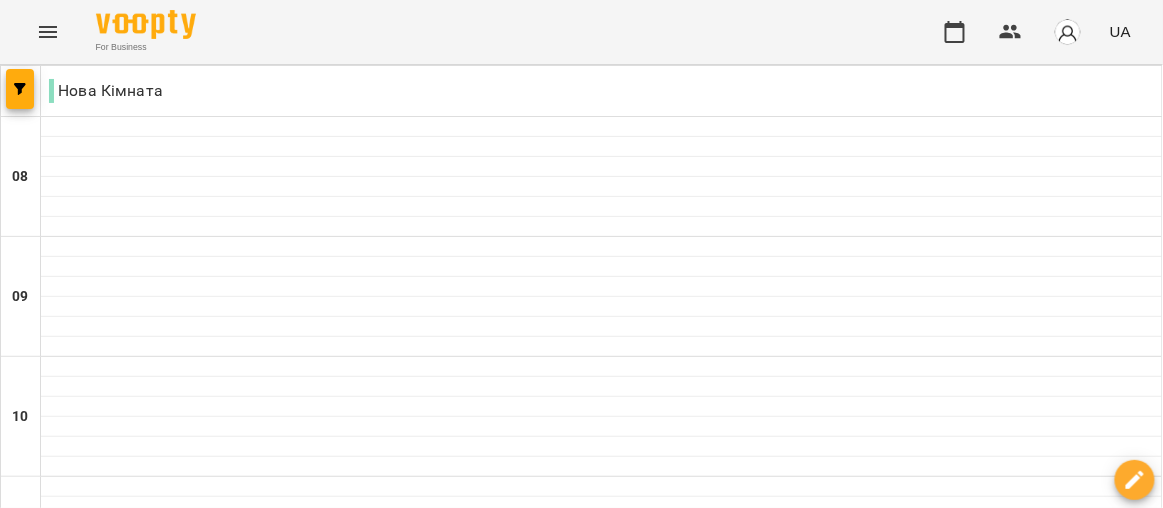 click 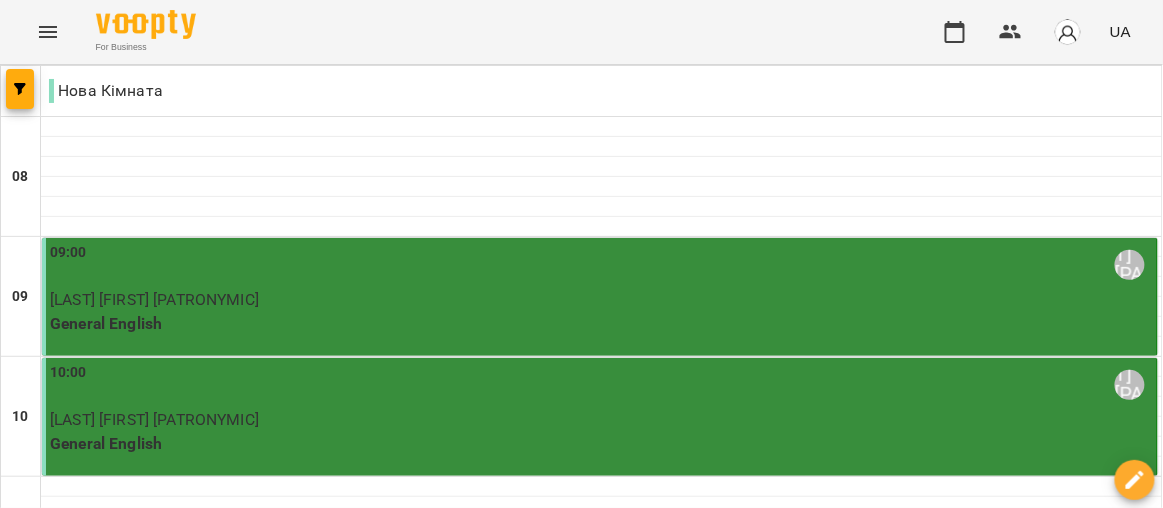 scroll, scrollTop: 501, scrollLeft: 0, axis: vertical 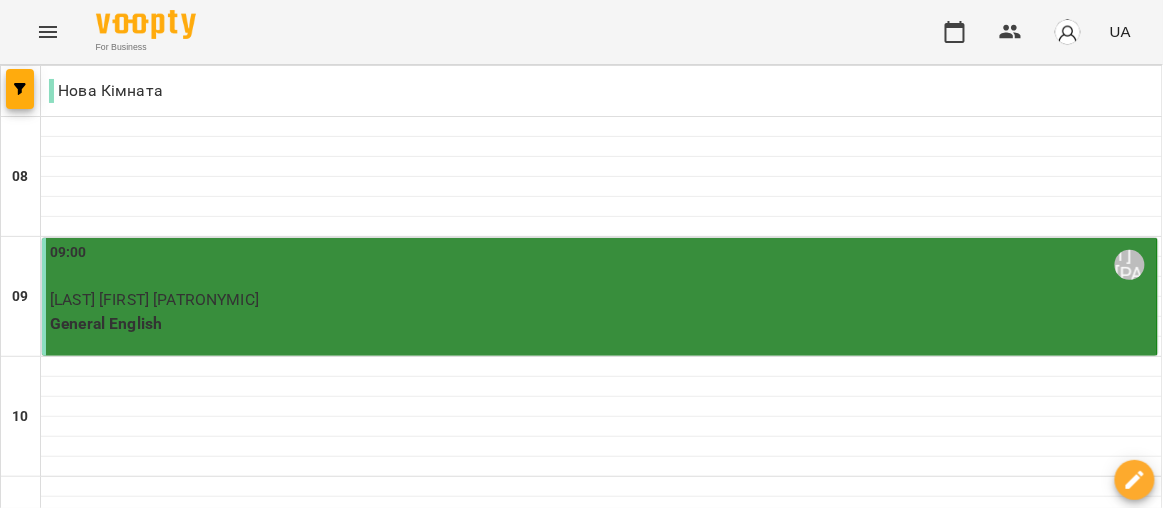 click on "05 серп" at bounding box center (368, 1962) 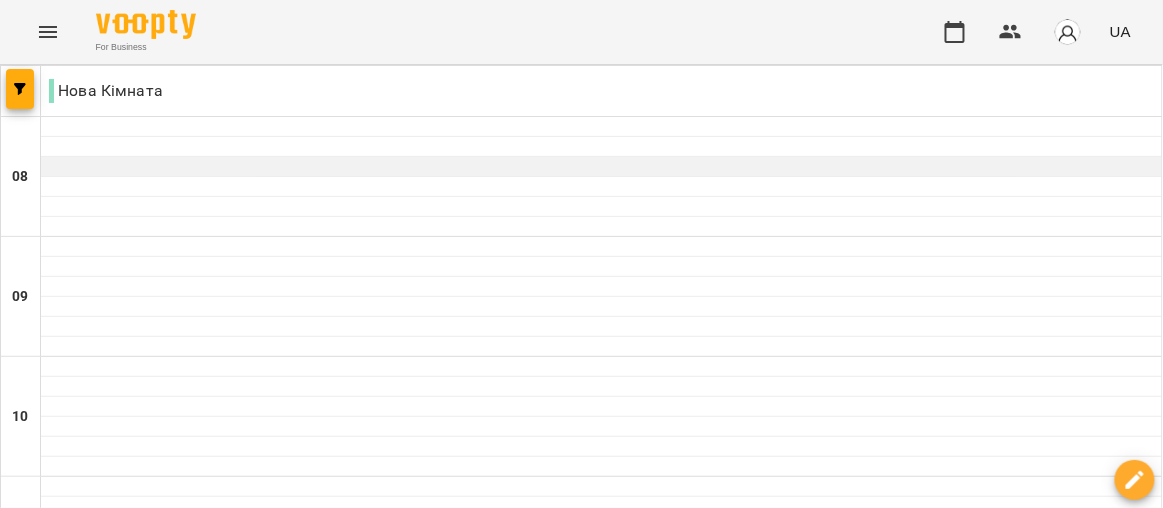 scroll, scrollTop: 381, scrollLeft: 0, axis: vertical 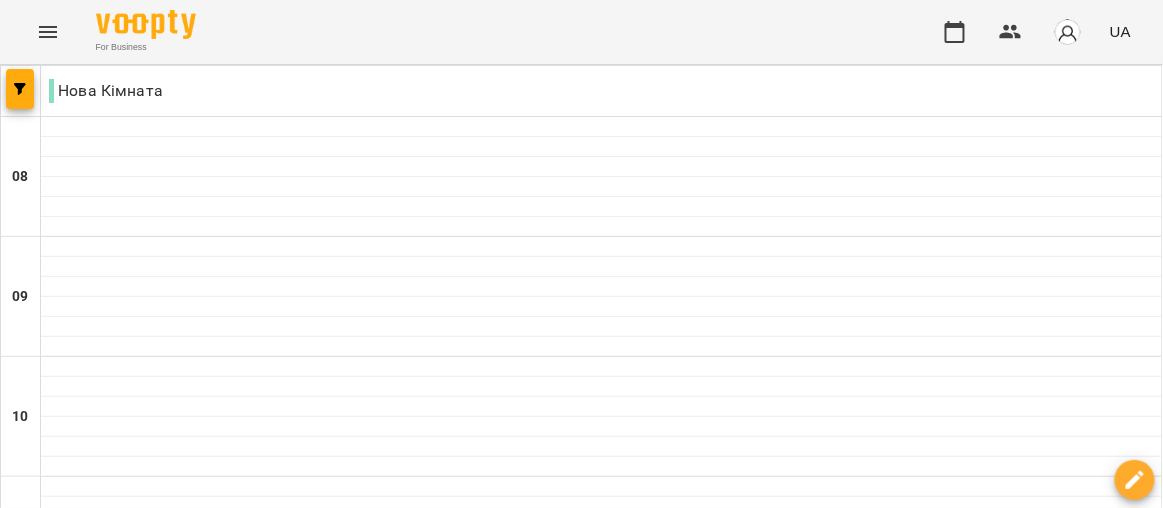 click at bounding box center [601, 607] 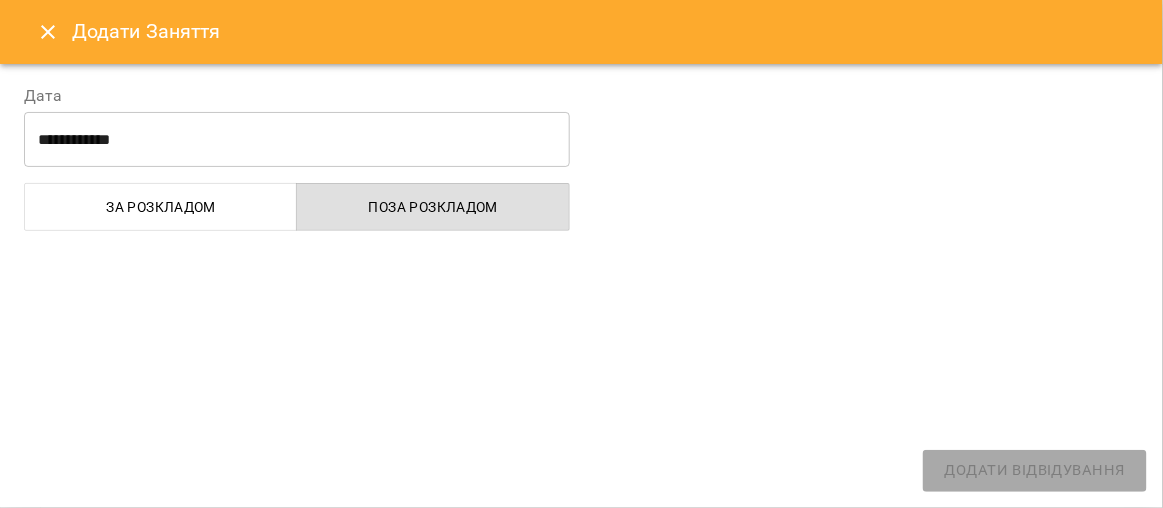 select on "**********" 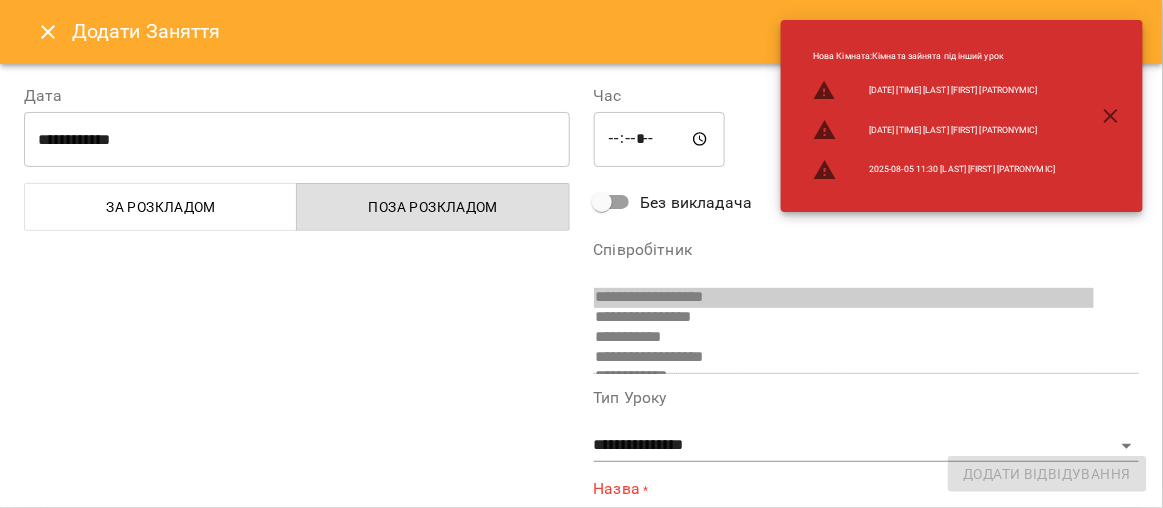 scroll, scrollTop: 270, scrollLeft: 0, axis: vertical 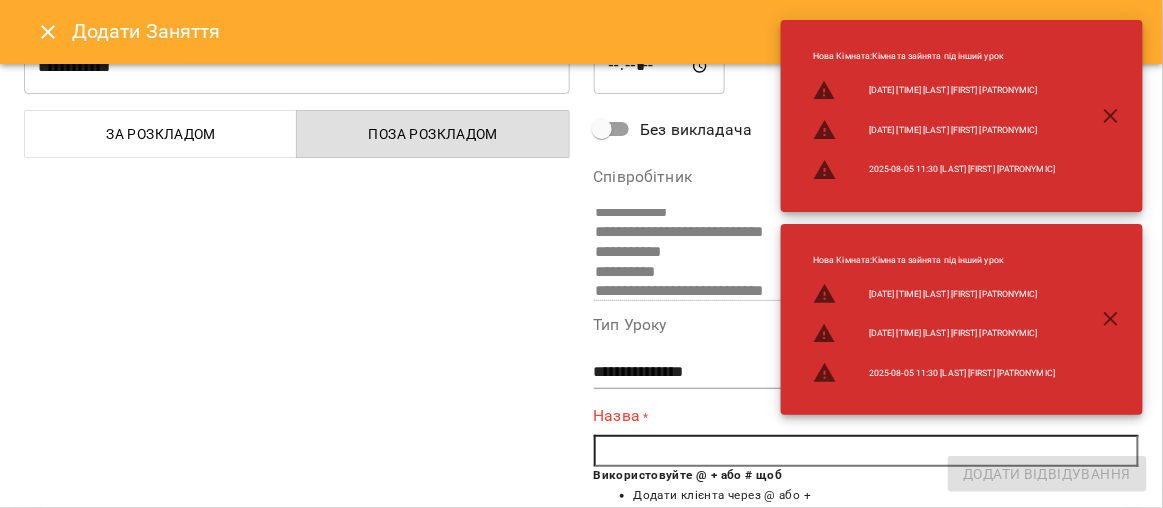 click at bounding box center (867, 451) 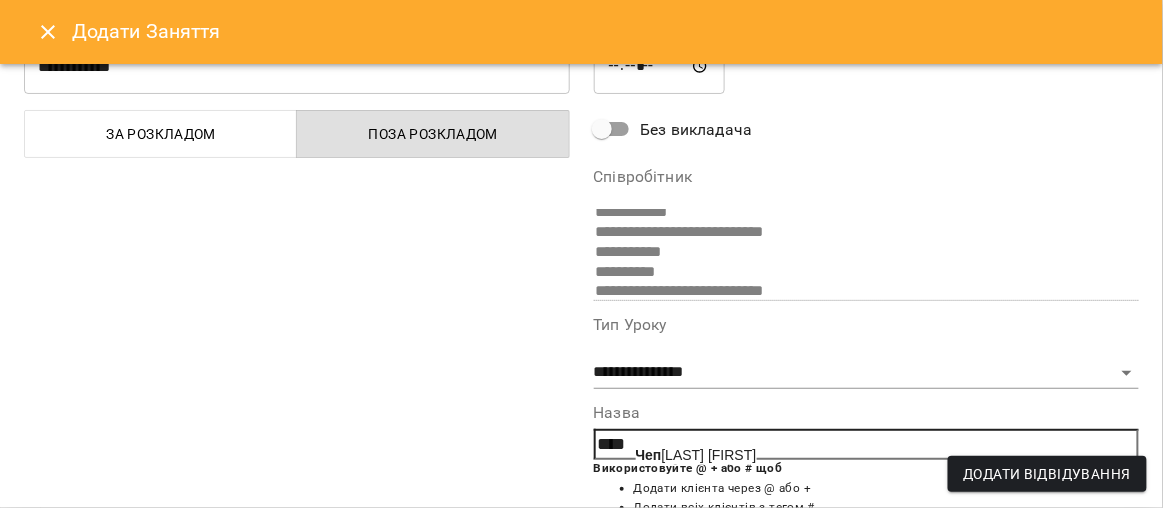 click on "Чеп" 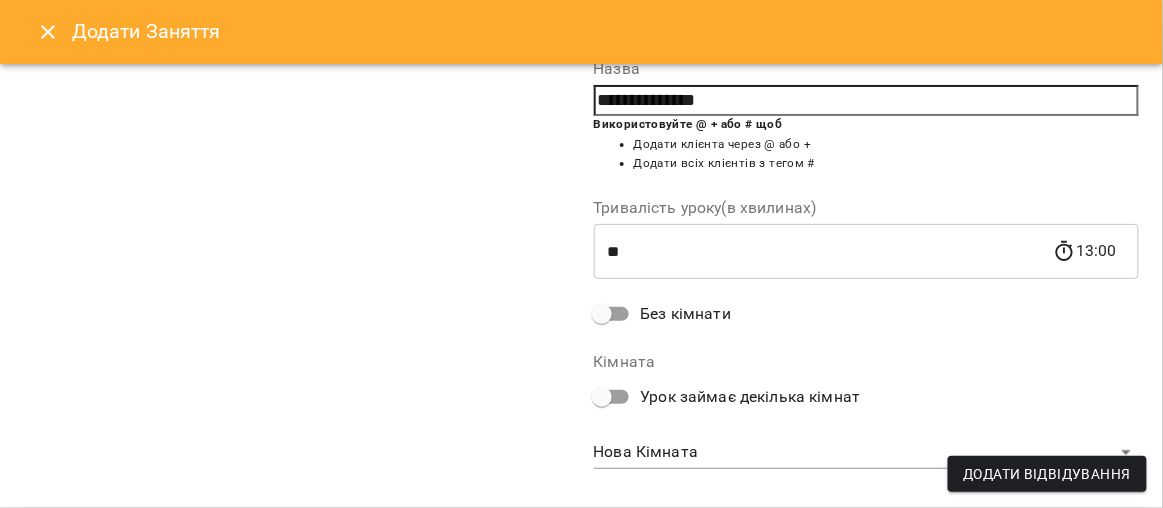 scroll, scrollTop: 444, scrollLeft: 0, axis: vertical 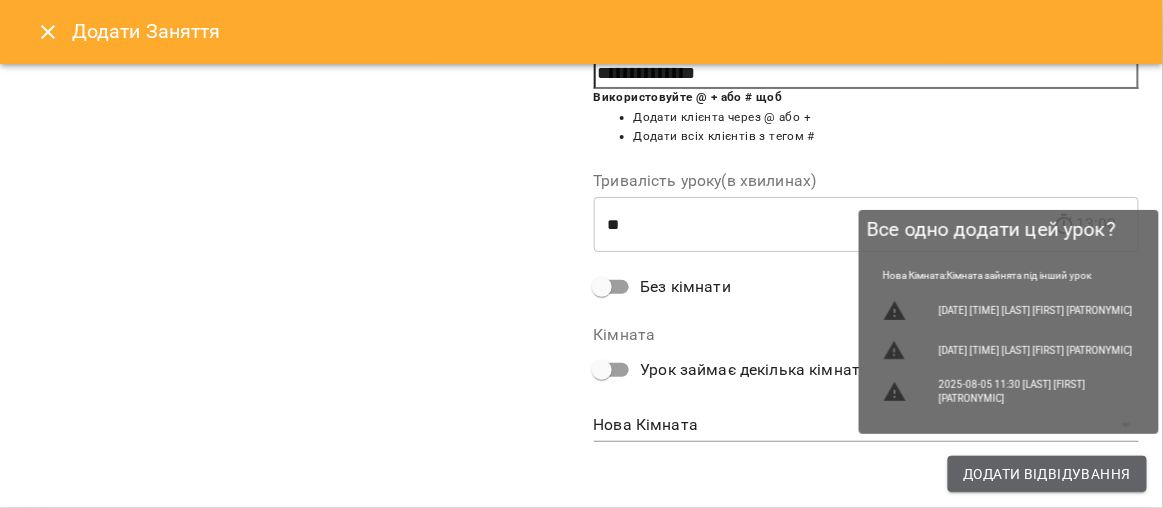 click on "Додати Відвідування" at bounding box center [1047, 474] 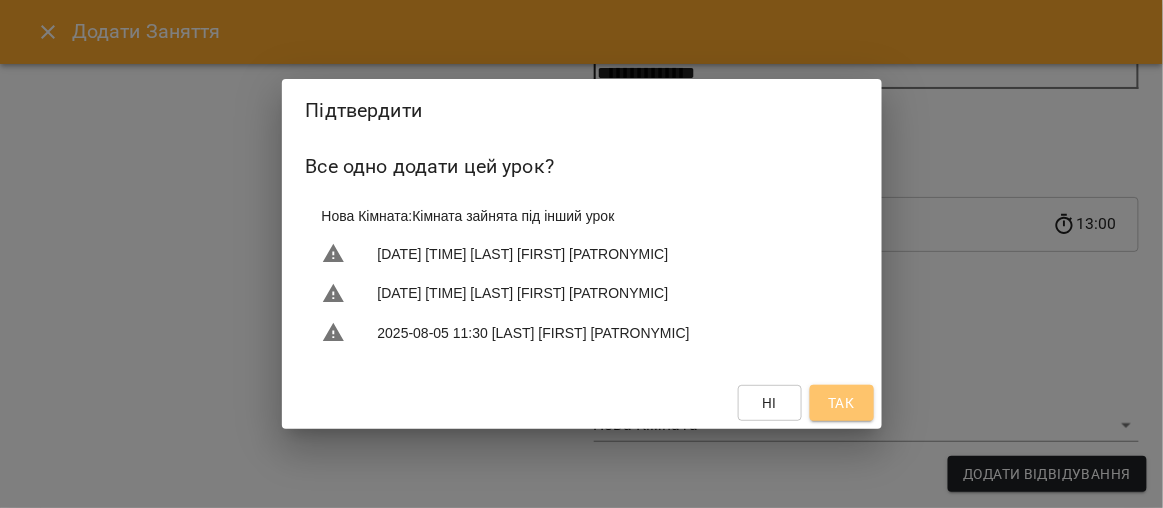 click on "Так" at bounding box center (841, 403) 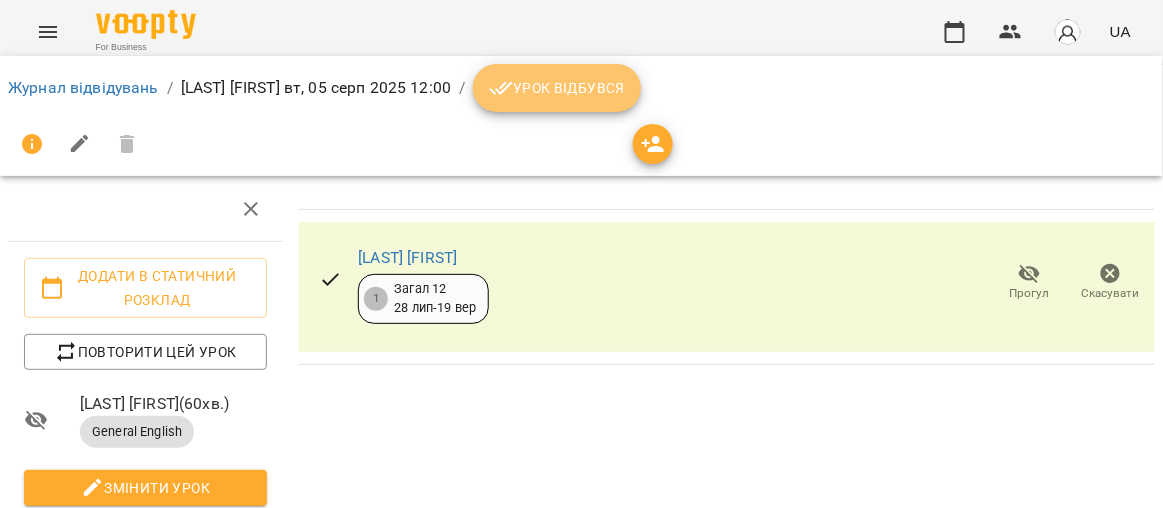 click on "Урок відбувся" at bounding box center [557, 88] 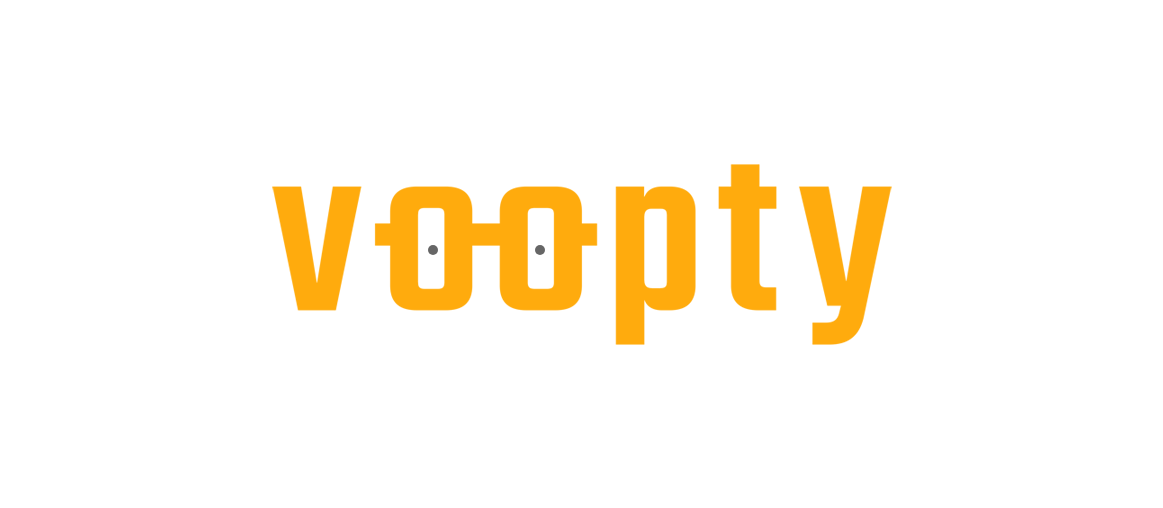 scroll, scrollTop: 0, scrollLeft: 0, axis: both 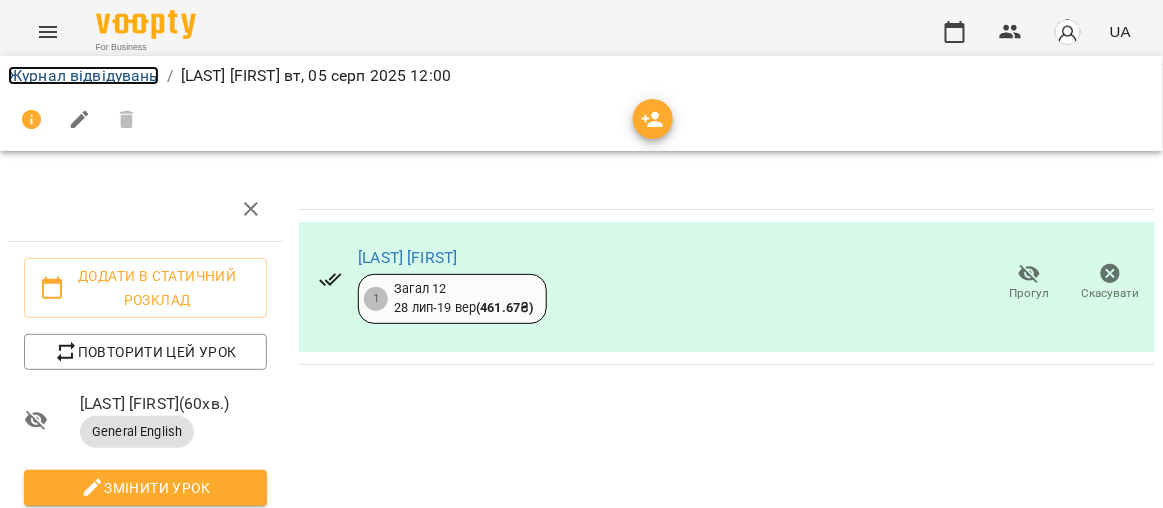 click on "Журнал відвідувань" at bounding box center (83, 75) 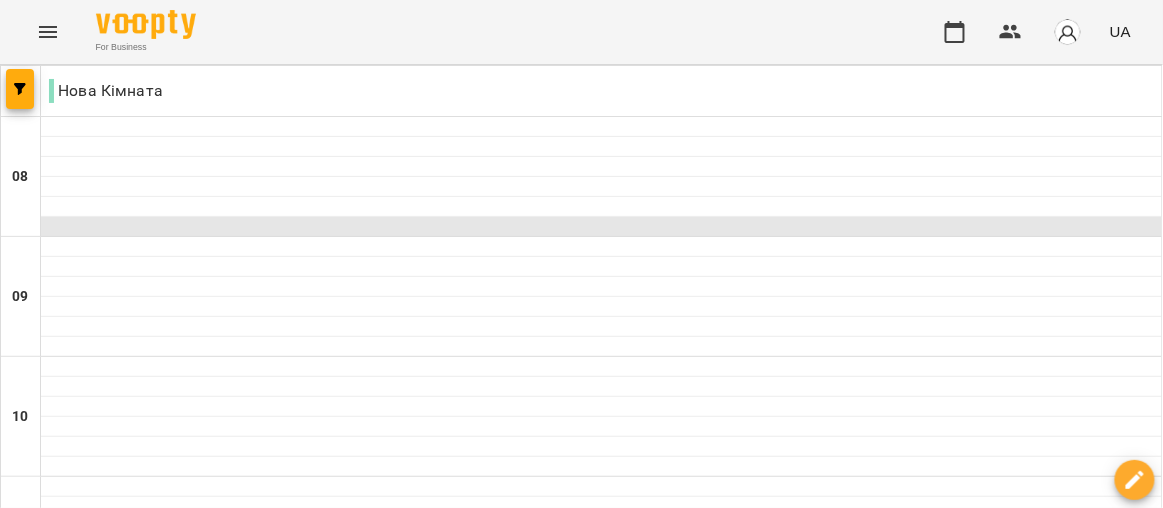 scroll, scrollTop: 1314, scrollLeft: 0, axis: vertical 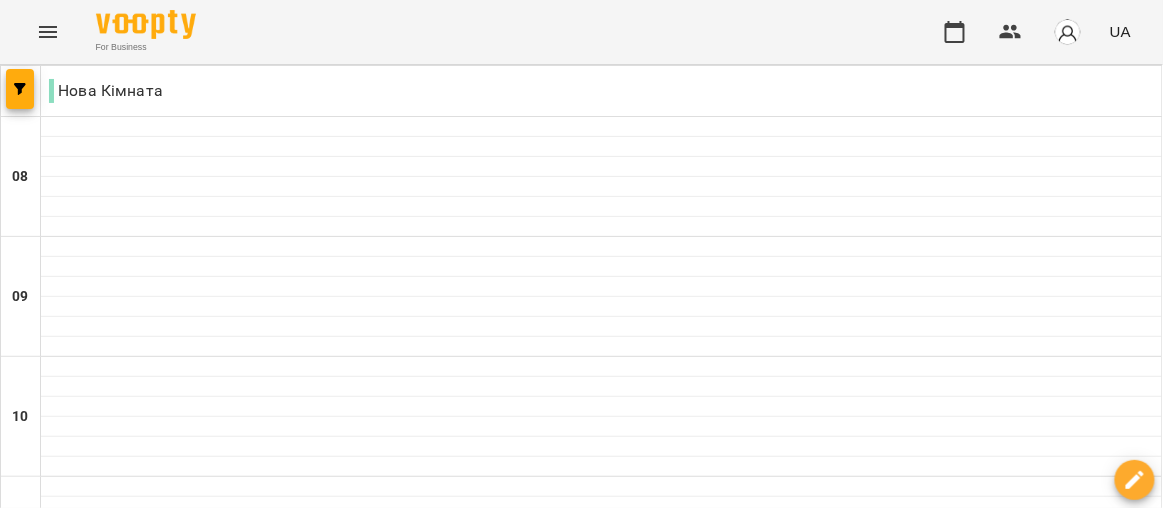 click on "ср" at bounding box center [520, 1943] 